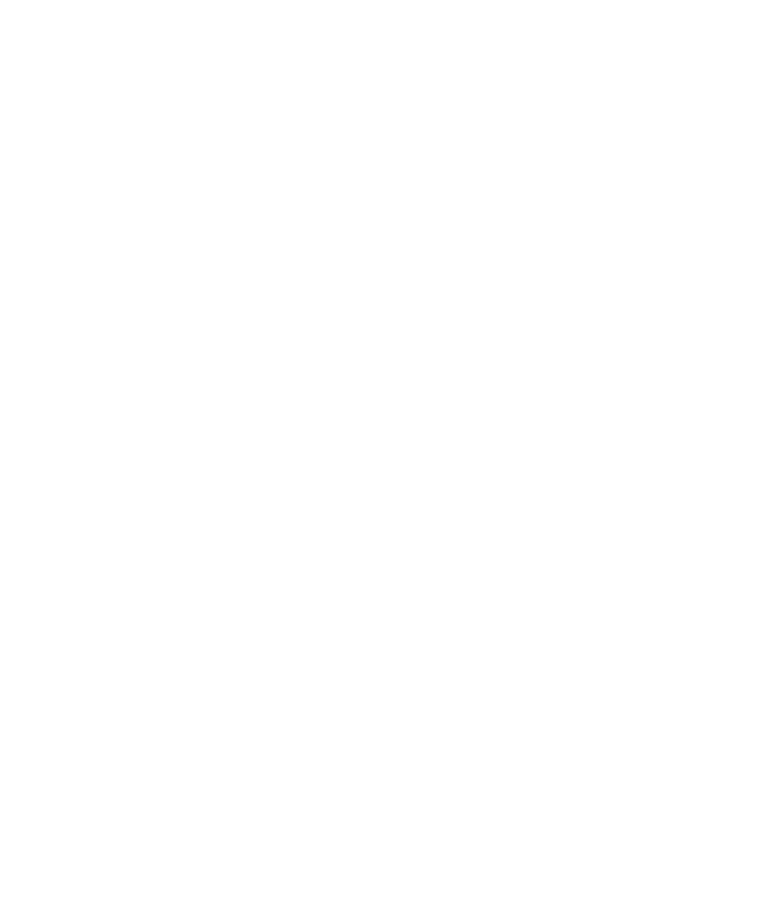 select on "*" 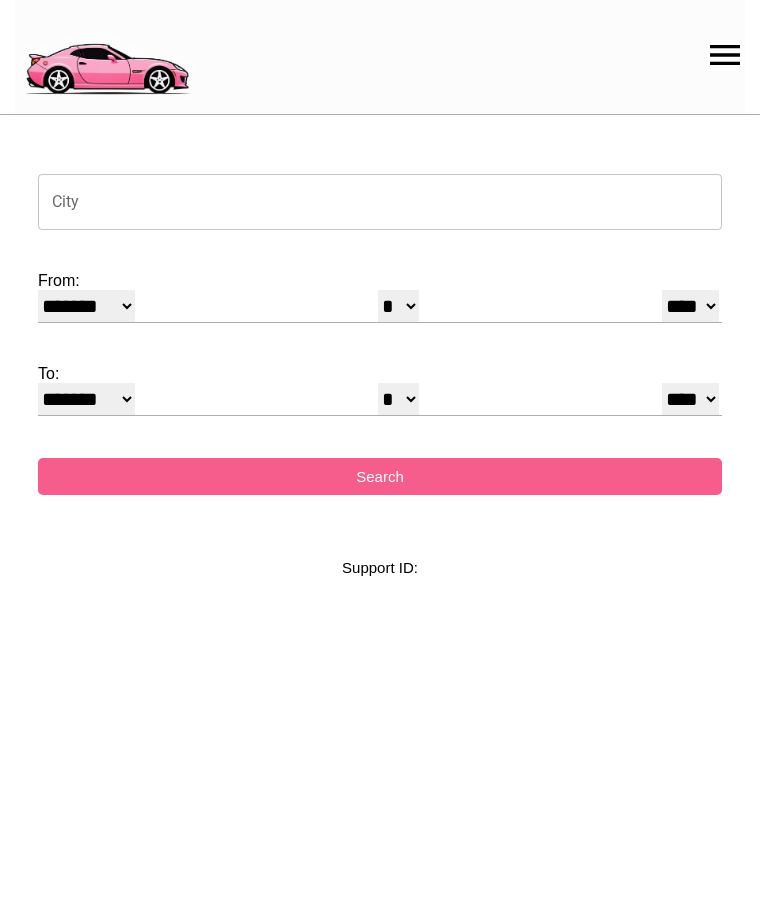 scroll, scrollTop: 0, scrollLeft: 0, axis: both 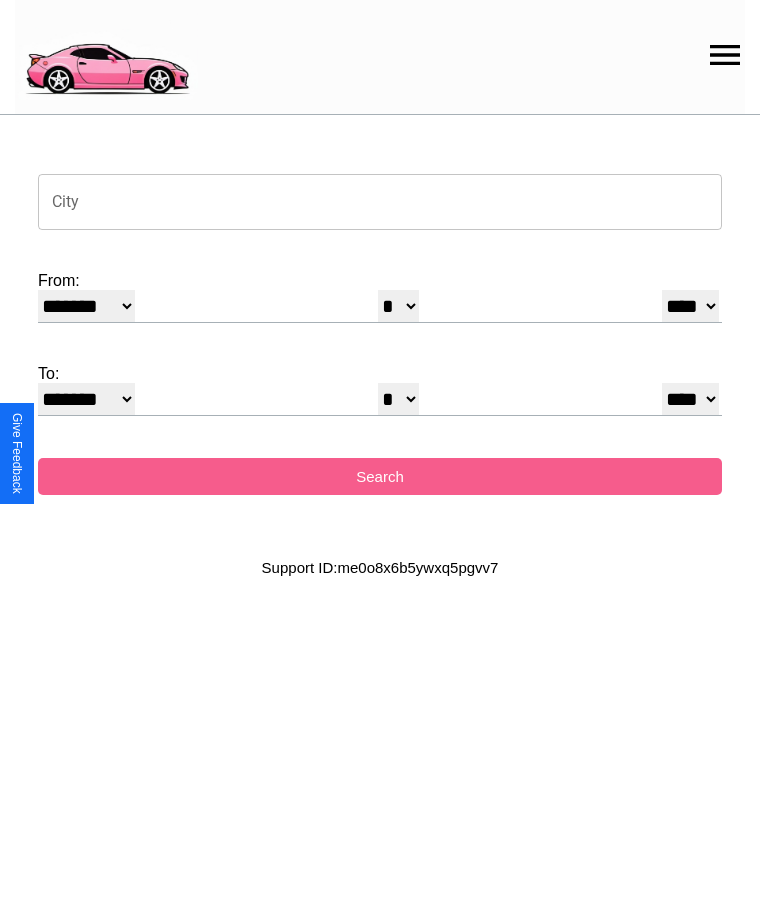 click 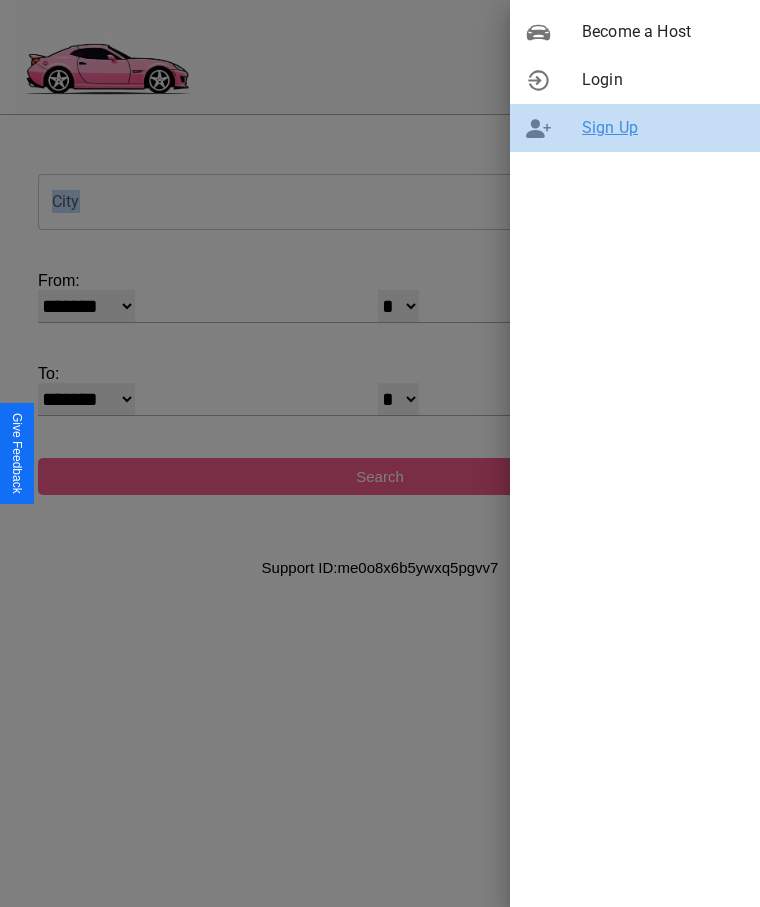 click on "Sign Up" at bounding box center [663, 128] 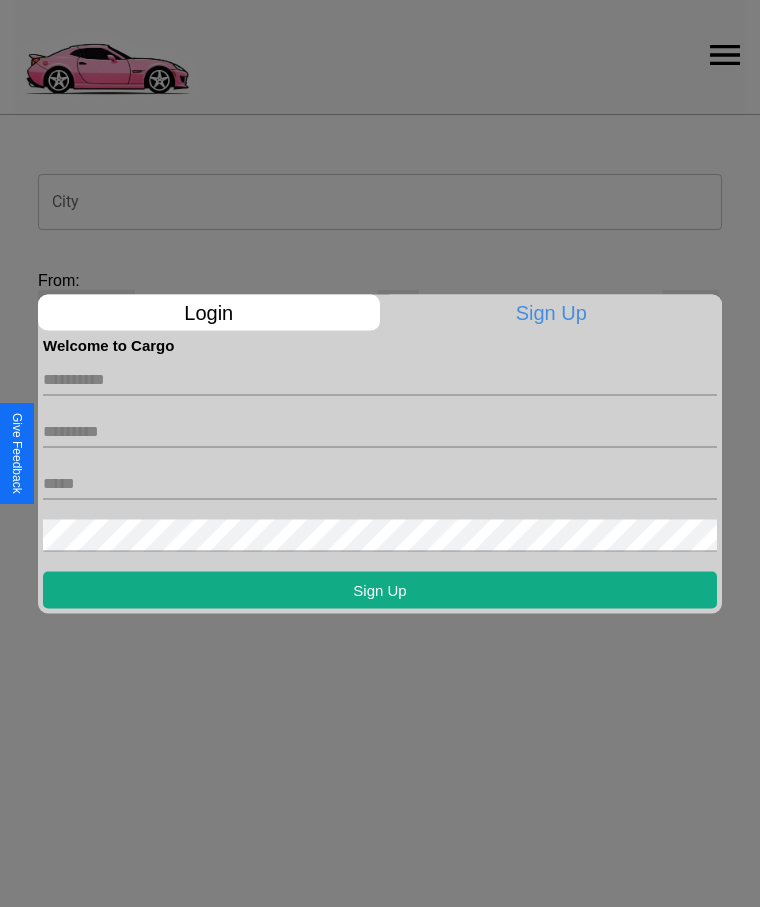 click at bounding box center (380, 379) 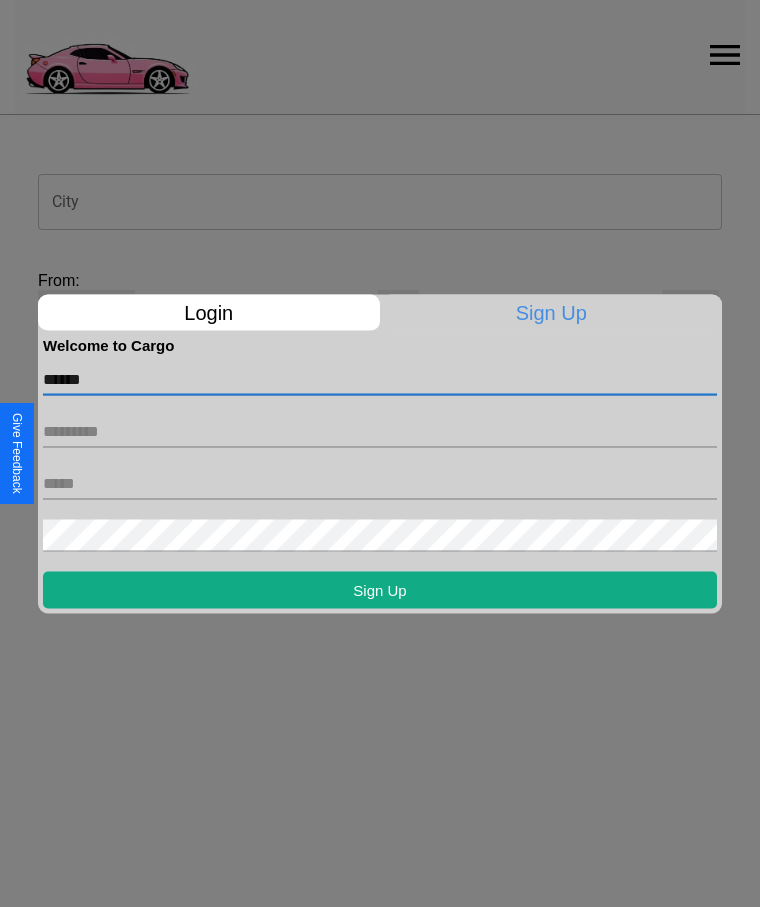 type on "******" 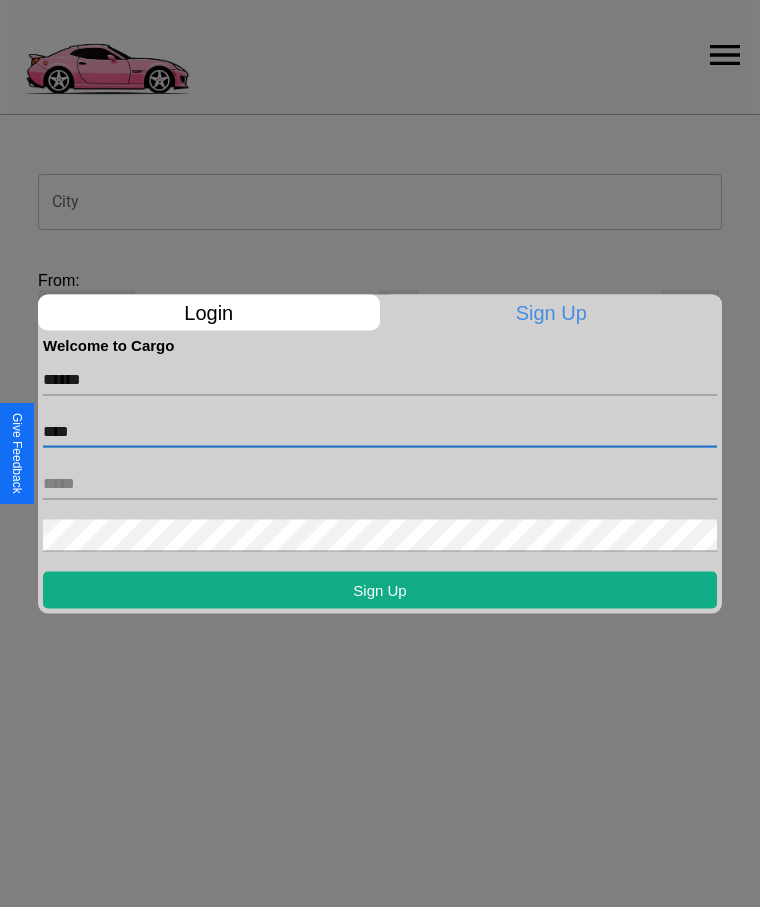 type on "****" 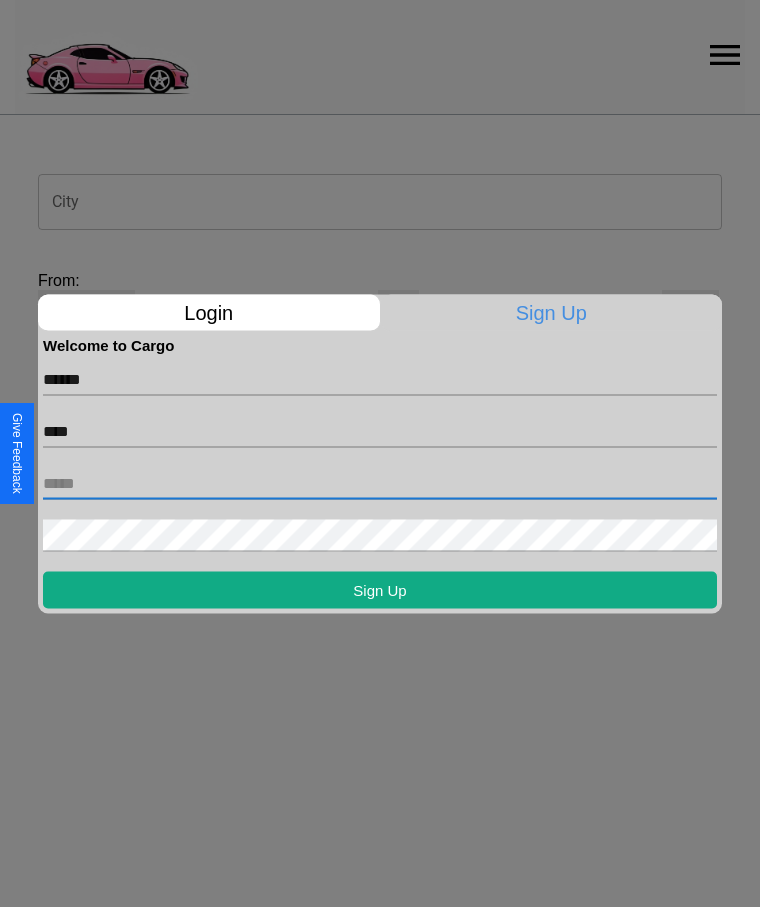 click at bounding box center [380, 483] 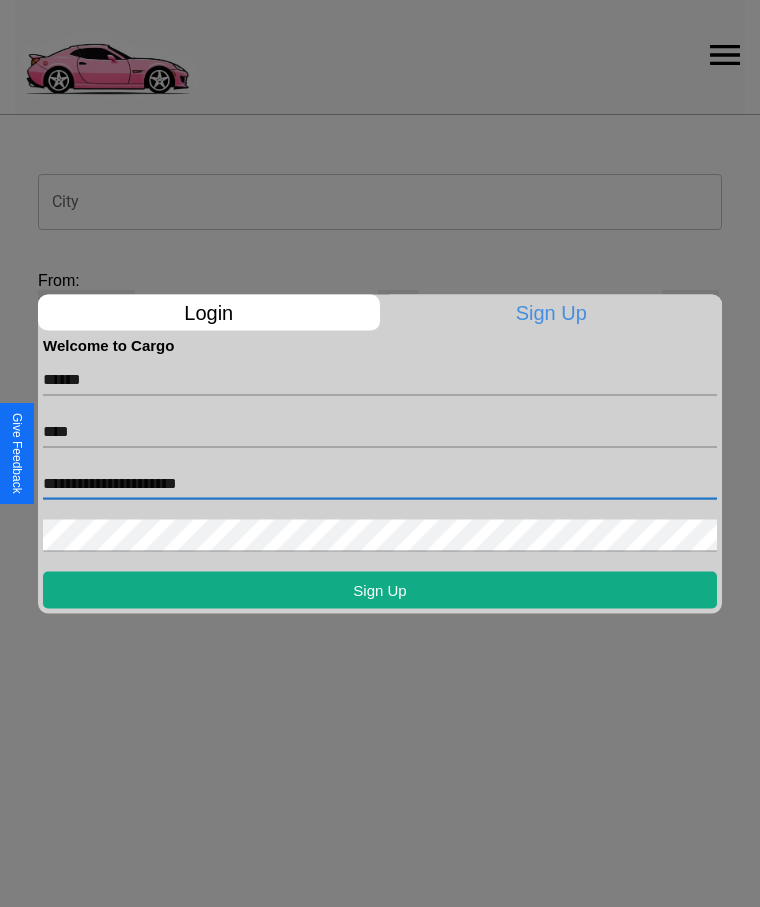 type on "**********" 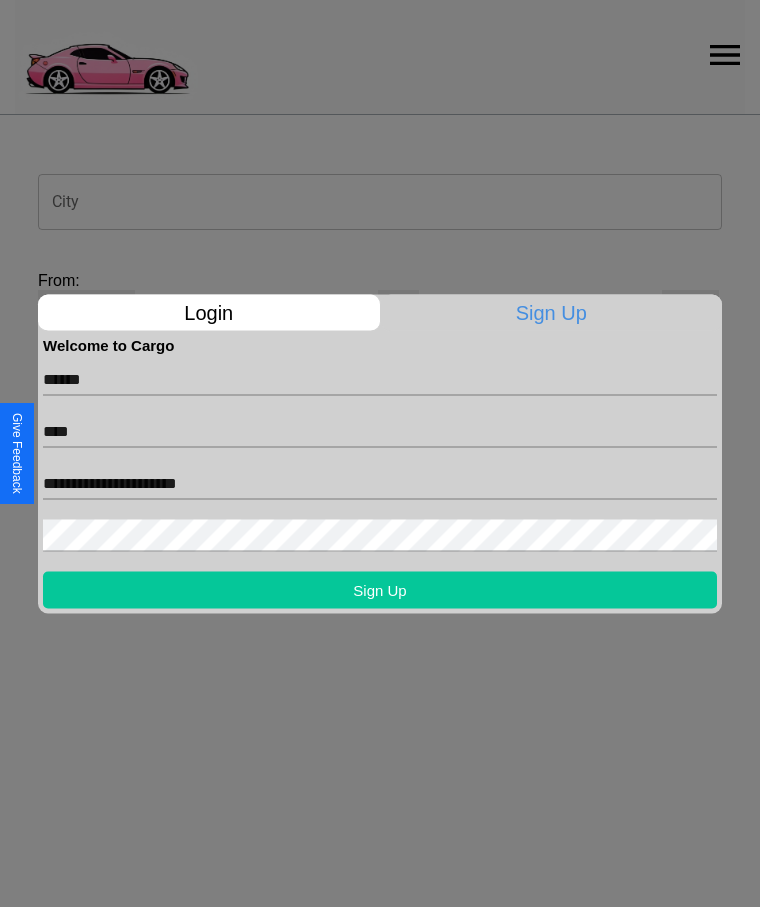 click on "Sign Up" at bounding box center (380, 589) 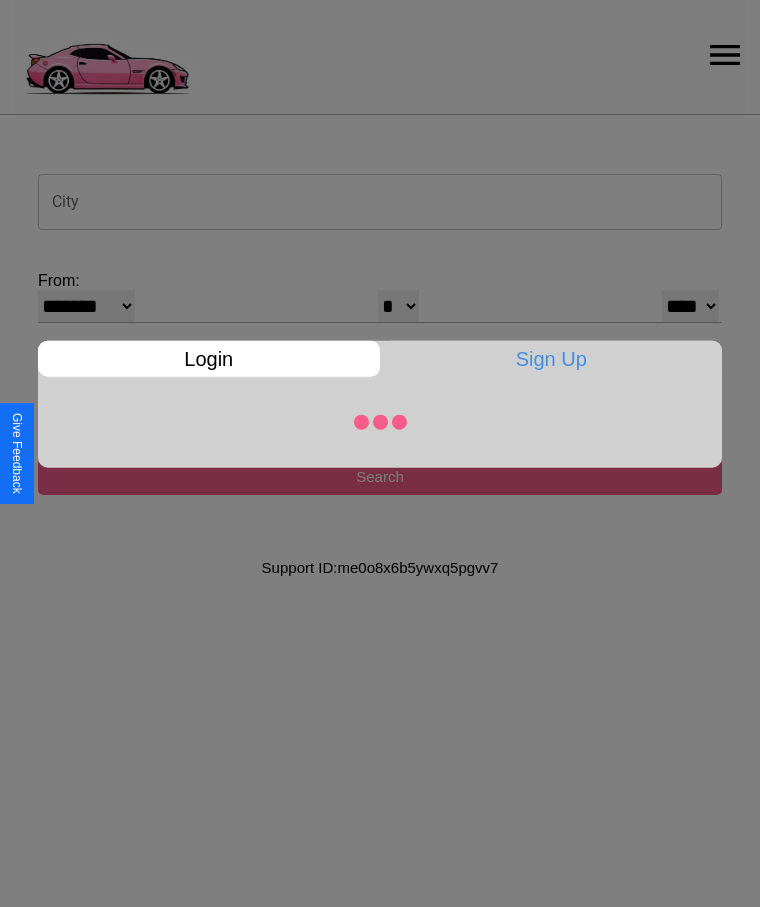 select on "*" 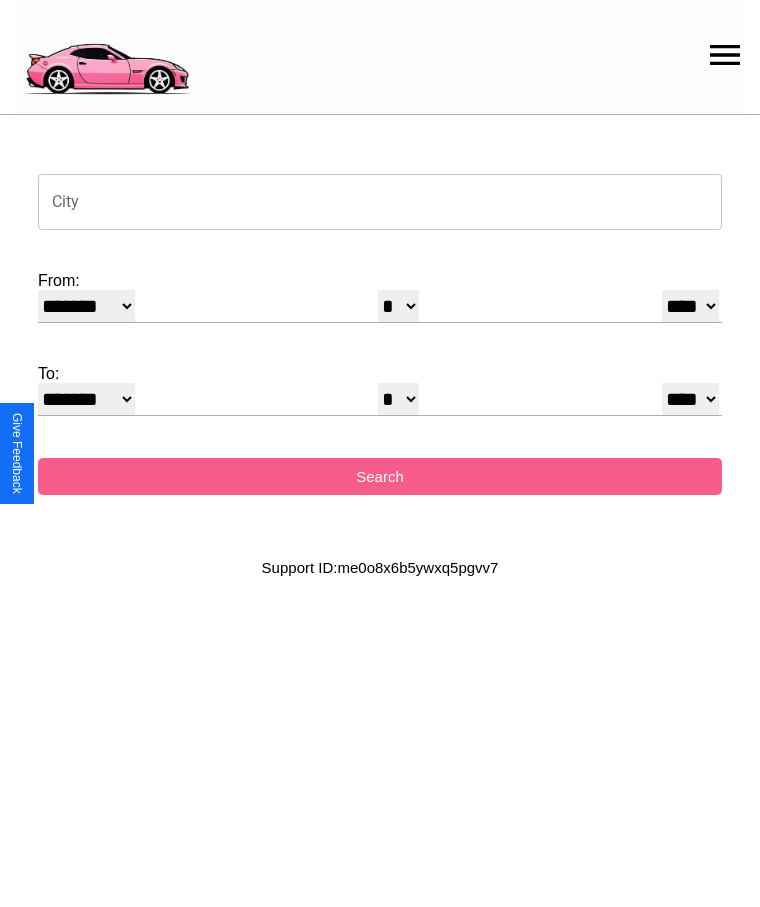click on "City" at bounding box center [380, 202] 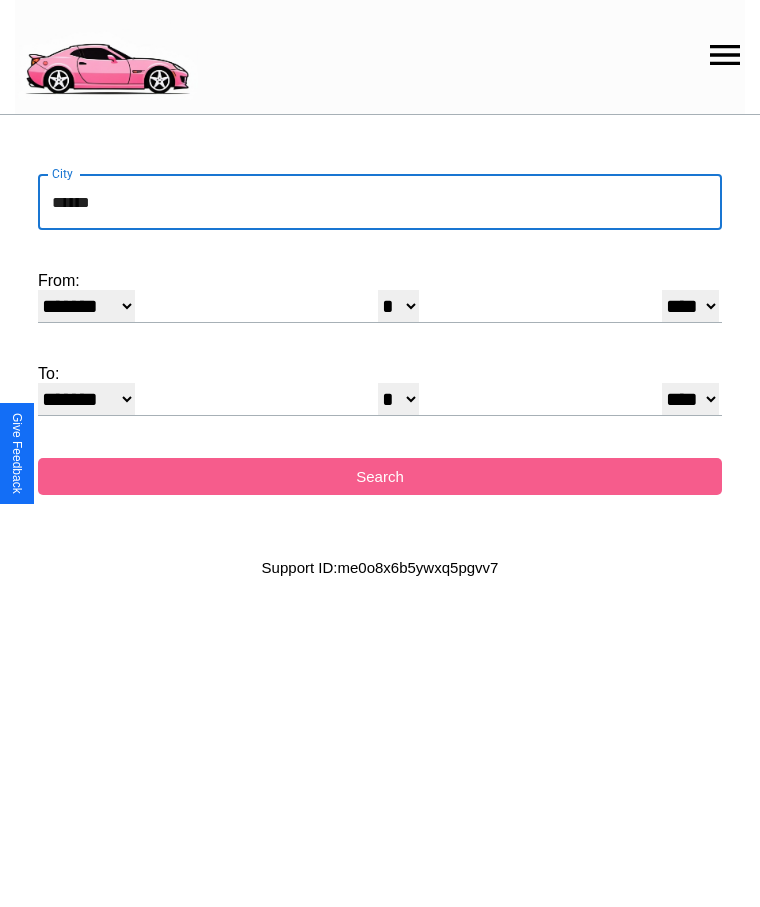 type on "******" 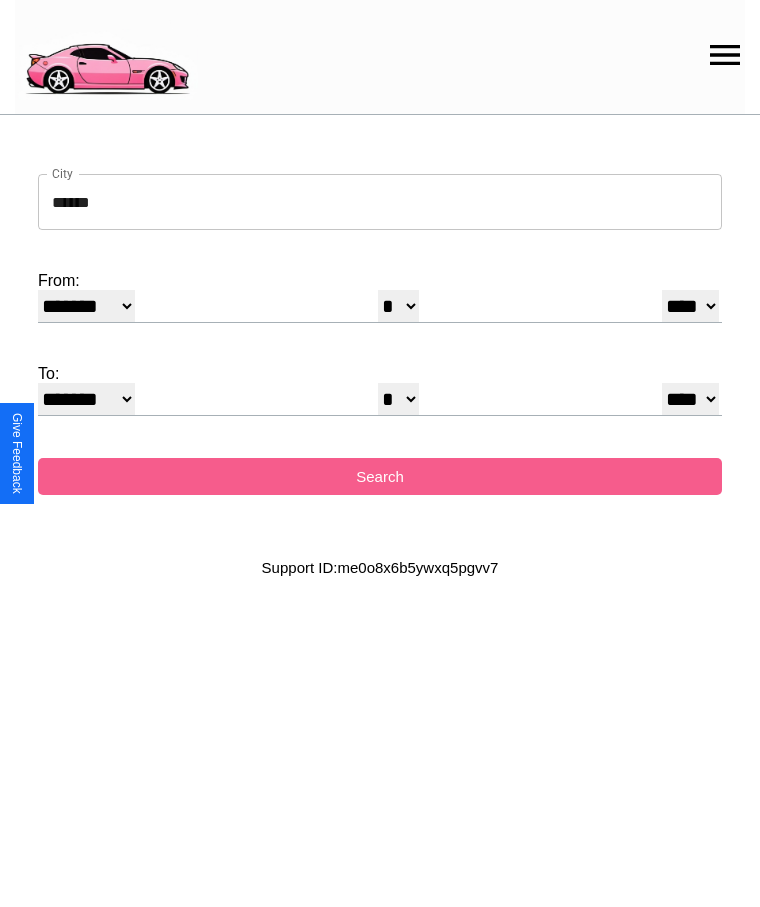 click on "******* ******** ***** ***** *** **** **** ****** ********* ******* ******** ********" at bounding box center [86, 306] 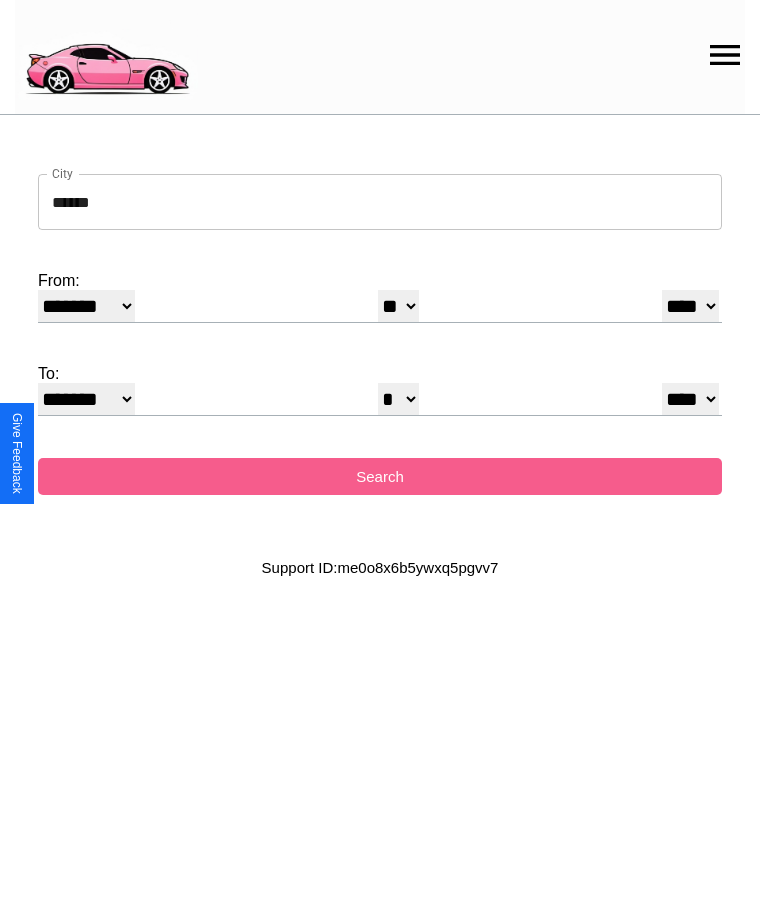 select on "**" 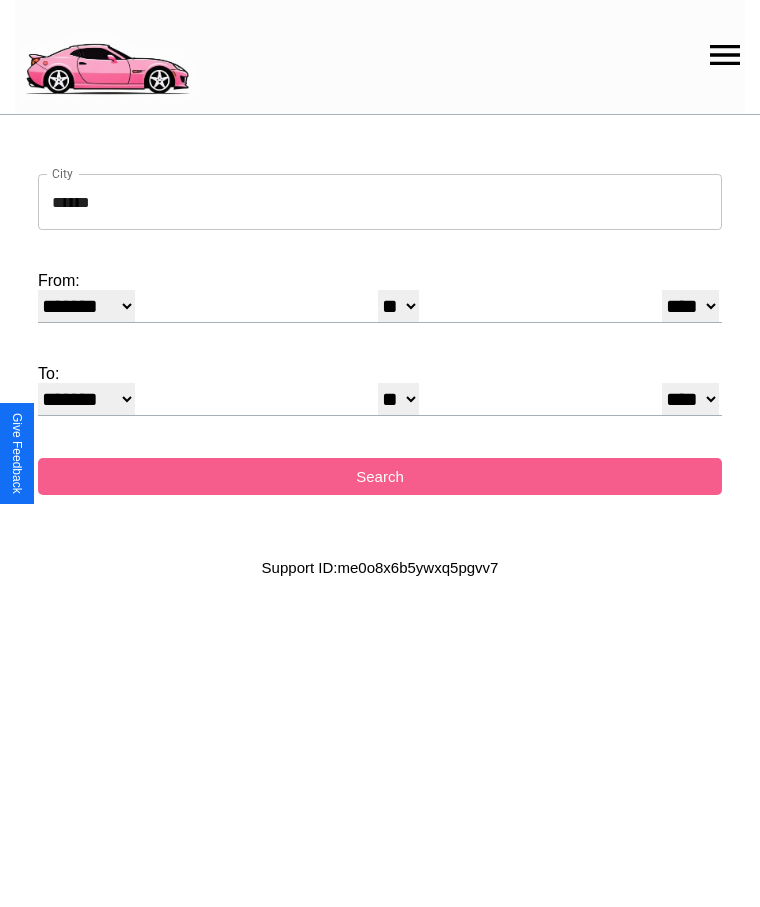 click on "******* ******** ***** ***** *** **** **** ****** ********* ******* ******** ********" at bounding box center (86, 399) 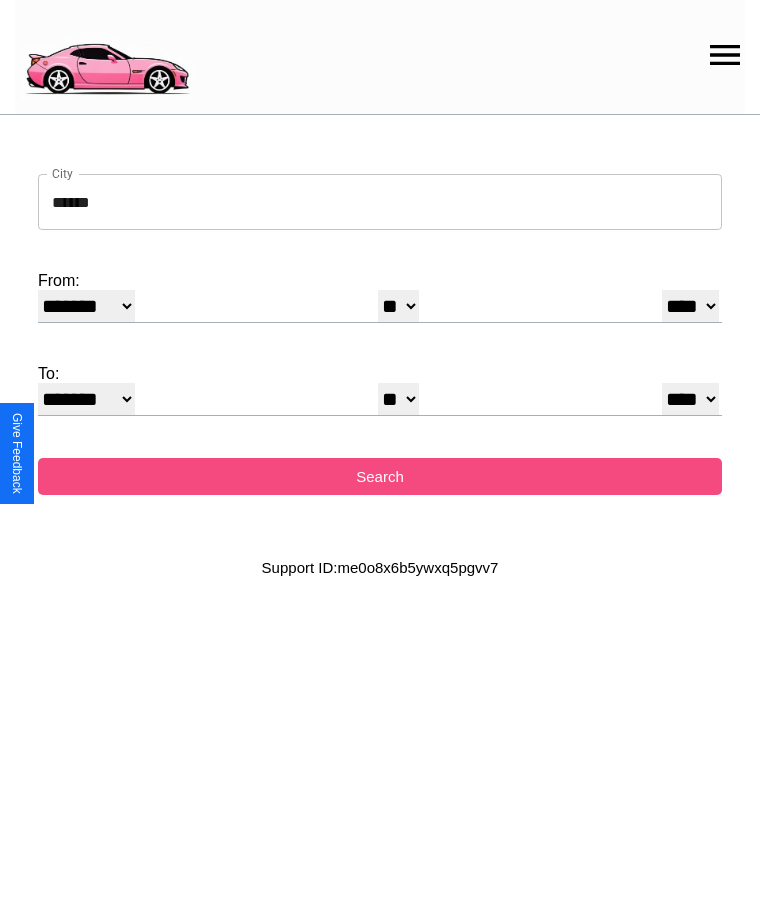 click on "Search" at bounding box center (380, 476) 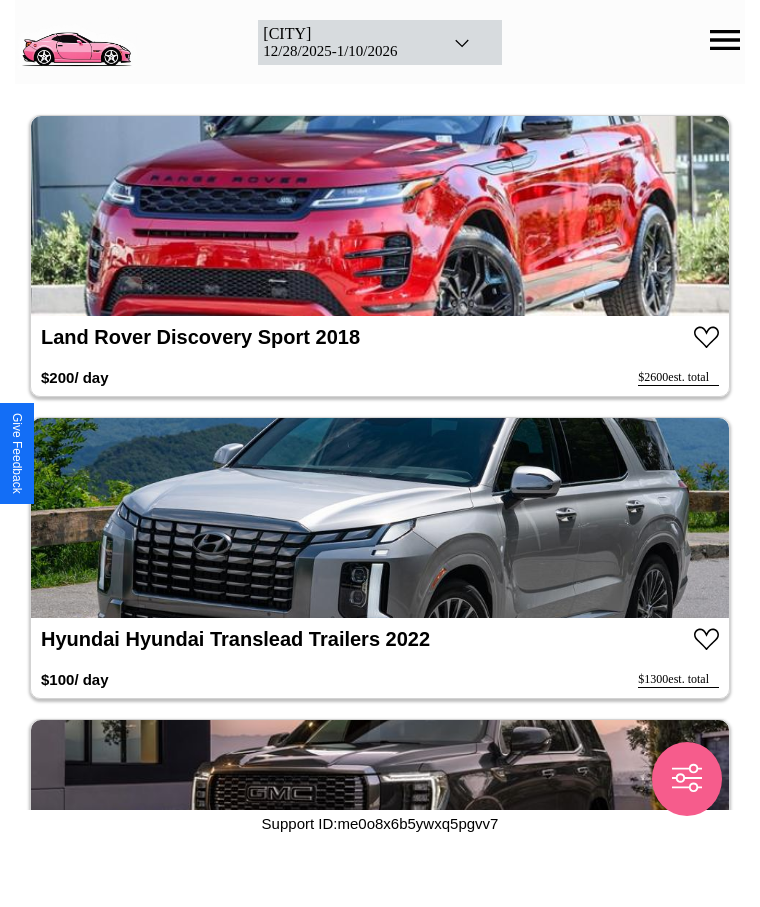 scroll, scrollTop: 3442, scrollLeft: 0, axis: vertical 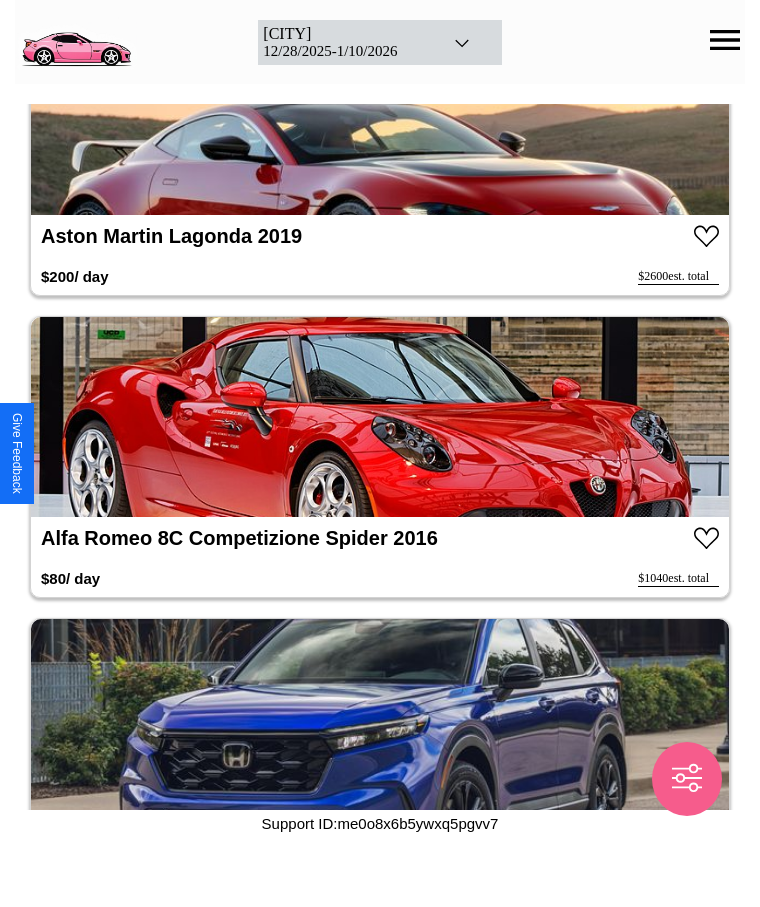 click at bounding box center (380, 417) 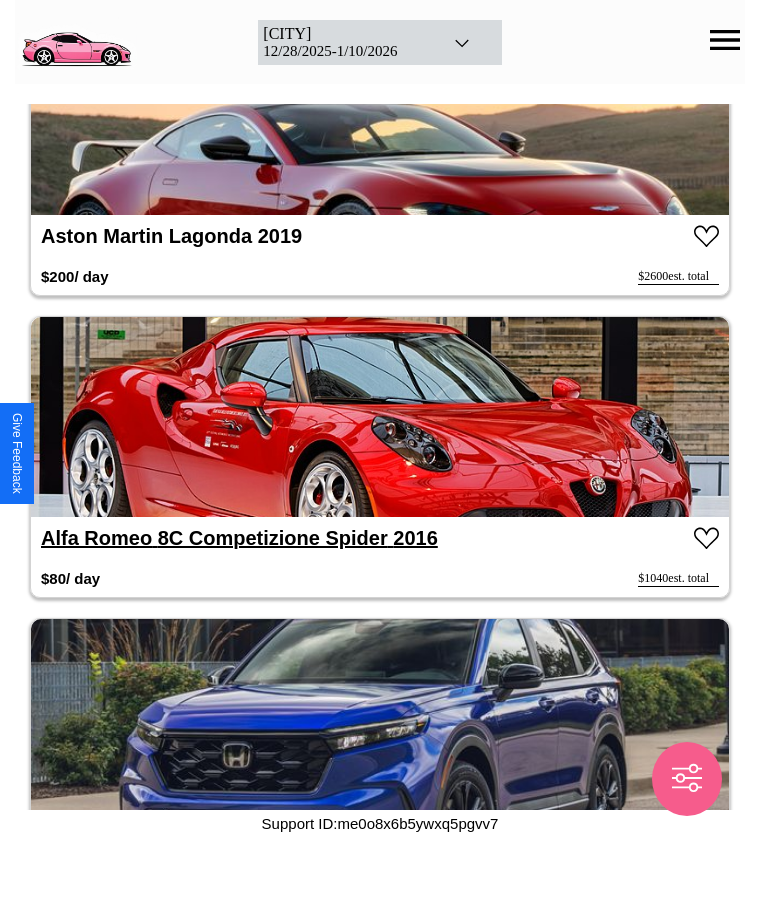 click on "Alfa Romeo   8C Competizione Spider   2016" at bounding box center [239, 538] 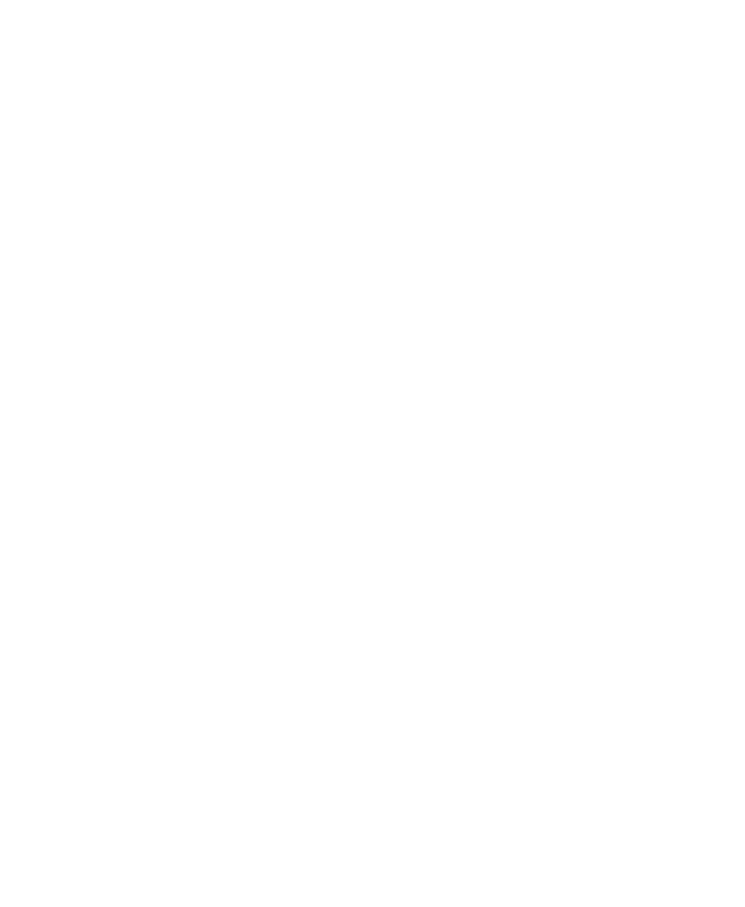 scroll, scrollTop: 0, scrollLeft: 0, axis: both 